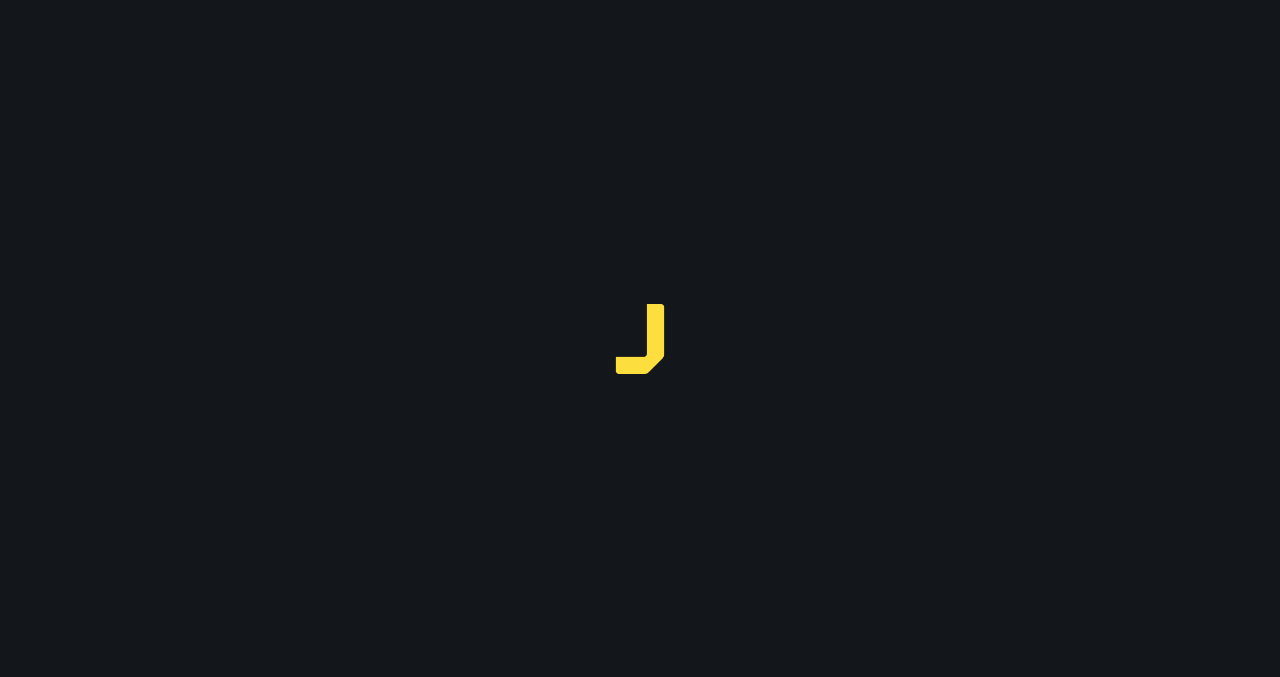 scroll, scrollTop: 0, scrollLeft: 0, axis: both 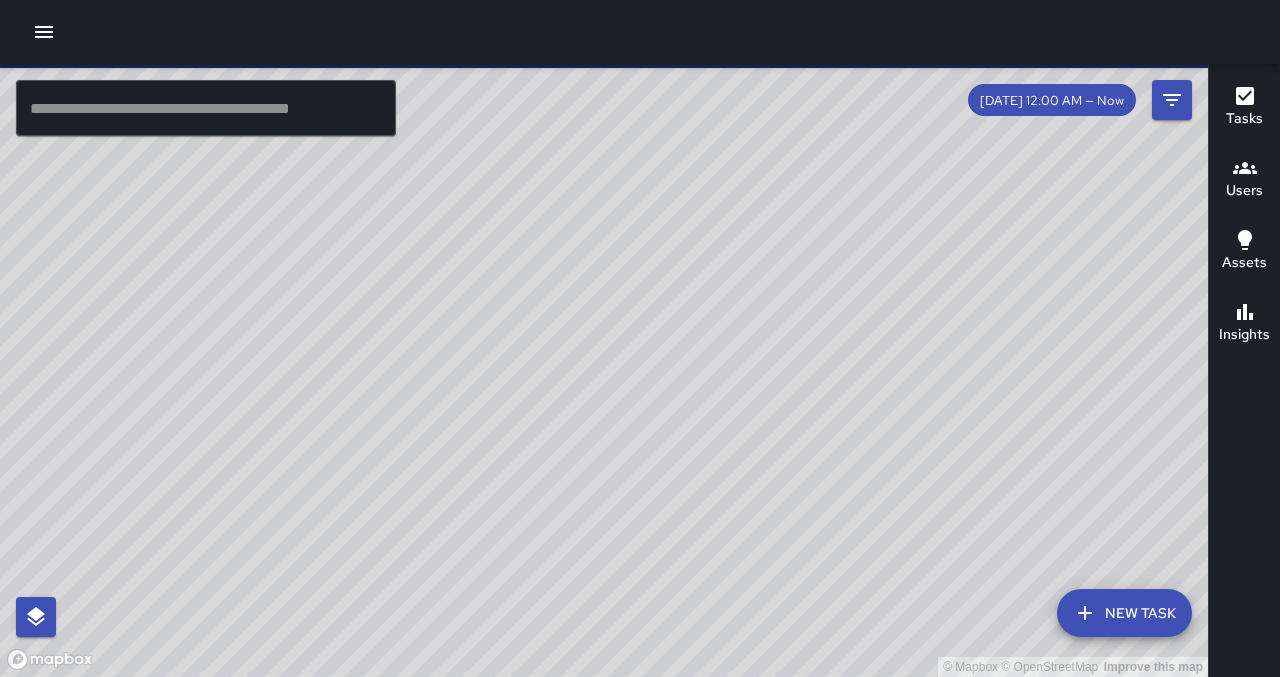 click at bounding box center (44, 32) 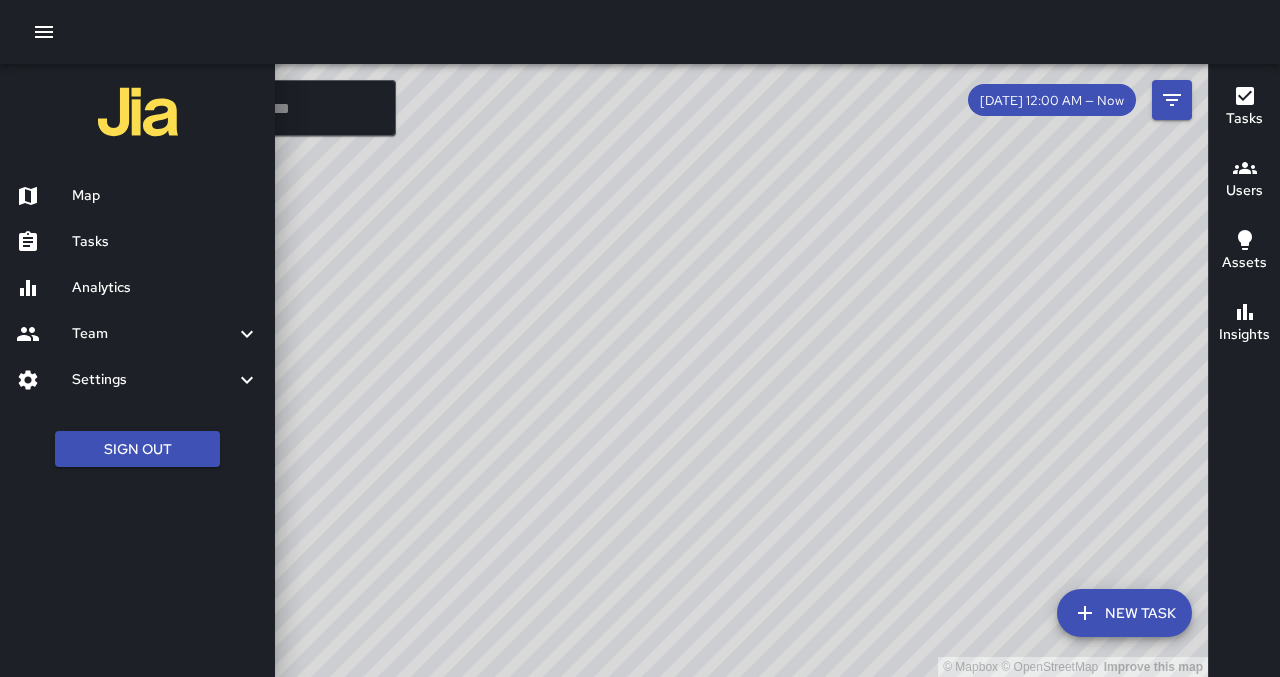 click at bounding box center (640, 338) 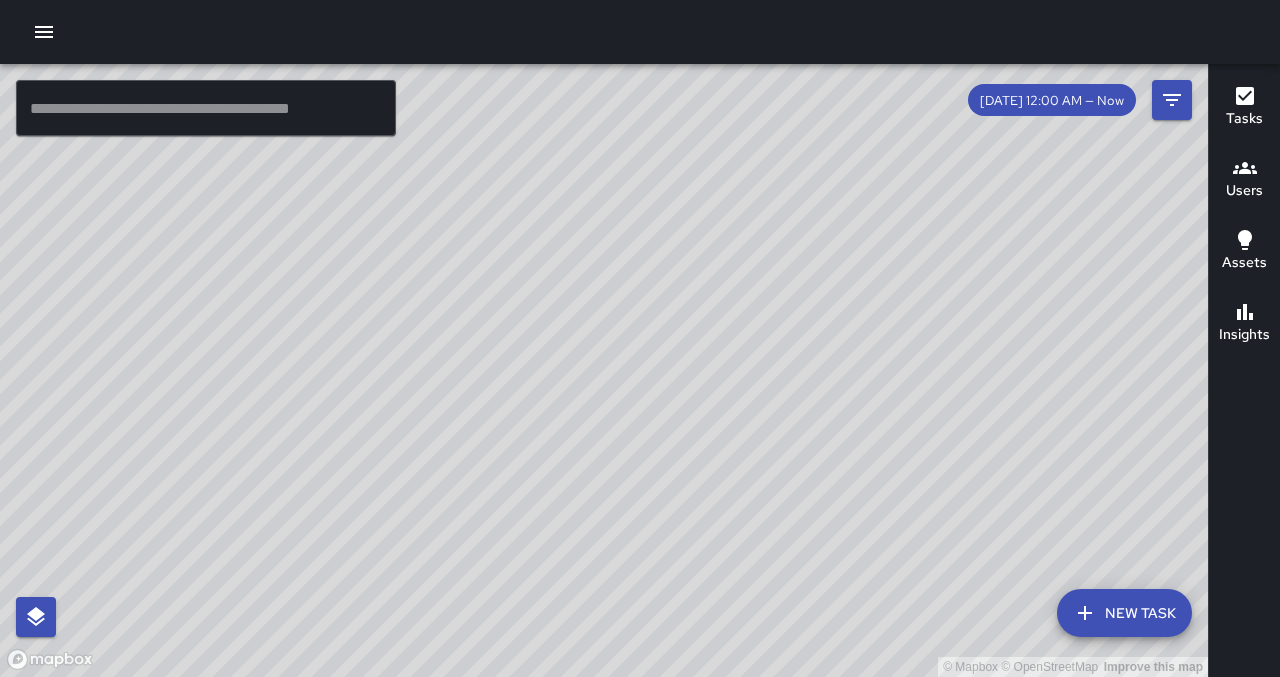 click at bounding box center (206, 108) 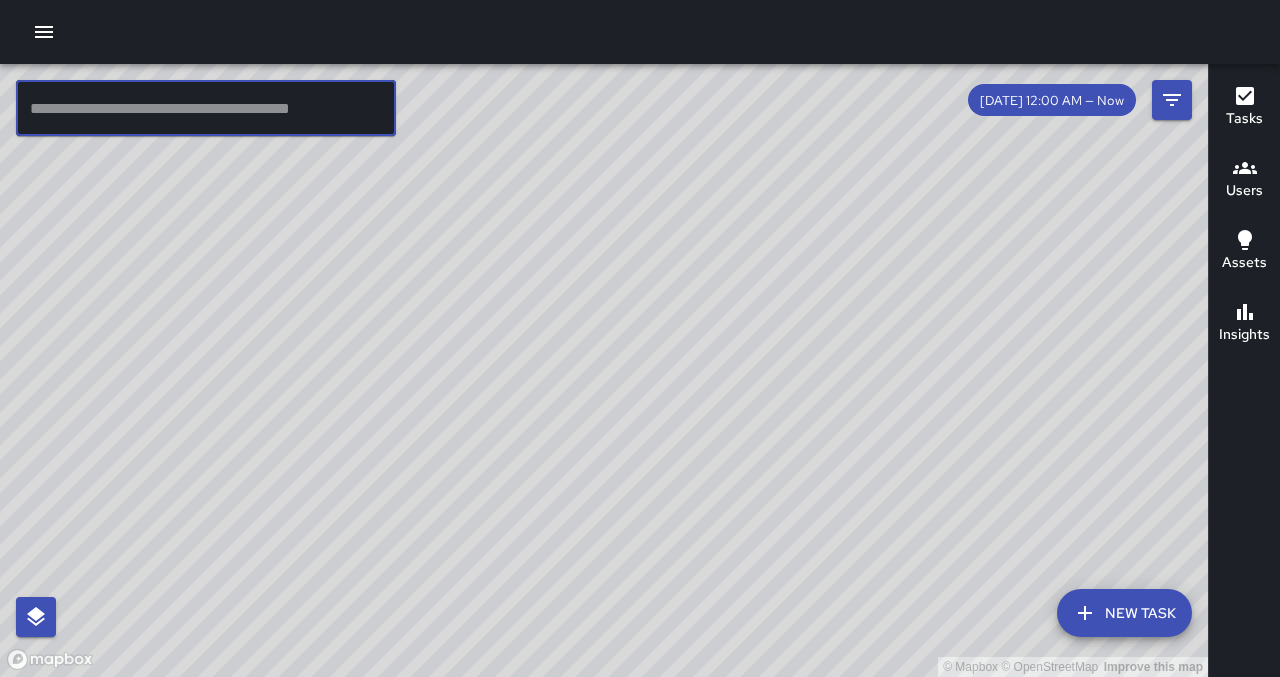 type on "*****" 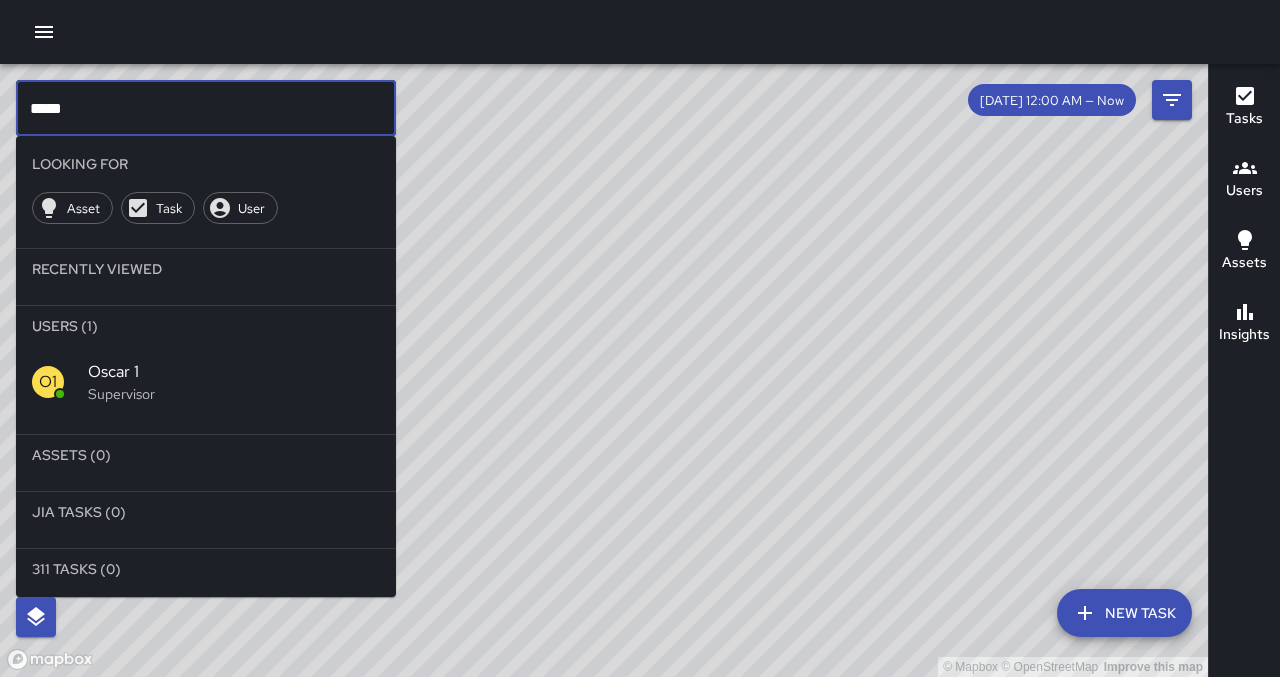 click on "Oscar 1" at bounding box center [234, 372] 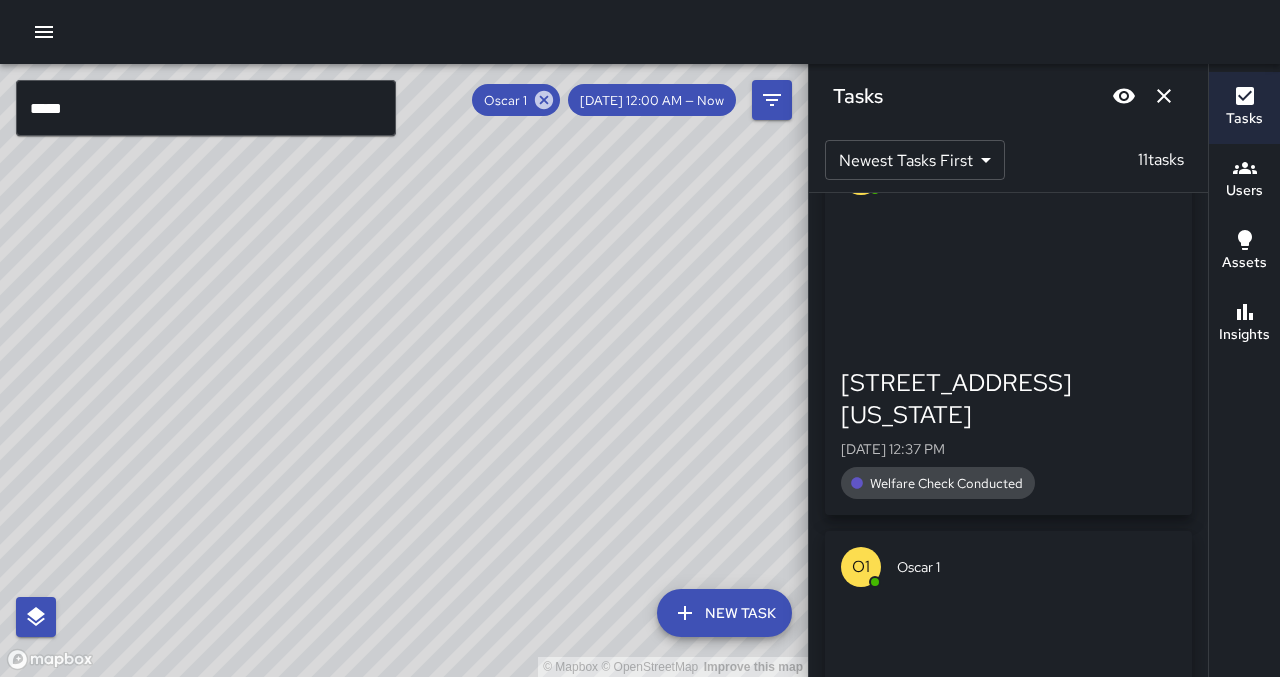 scroll, scrollTop: 1557, scrollLeft: 0, axis: vertical 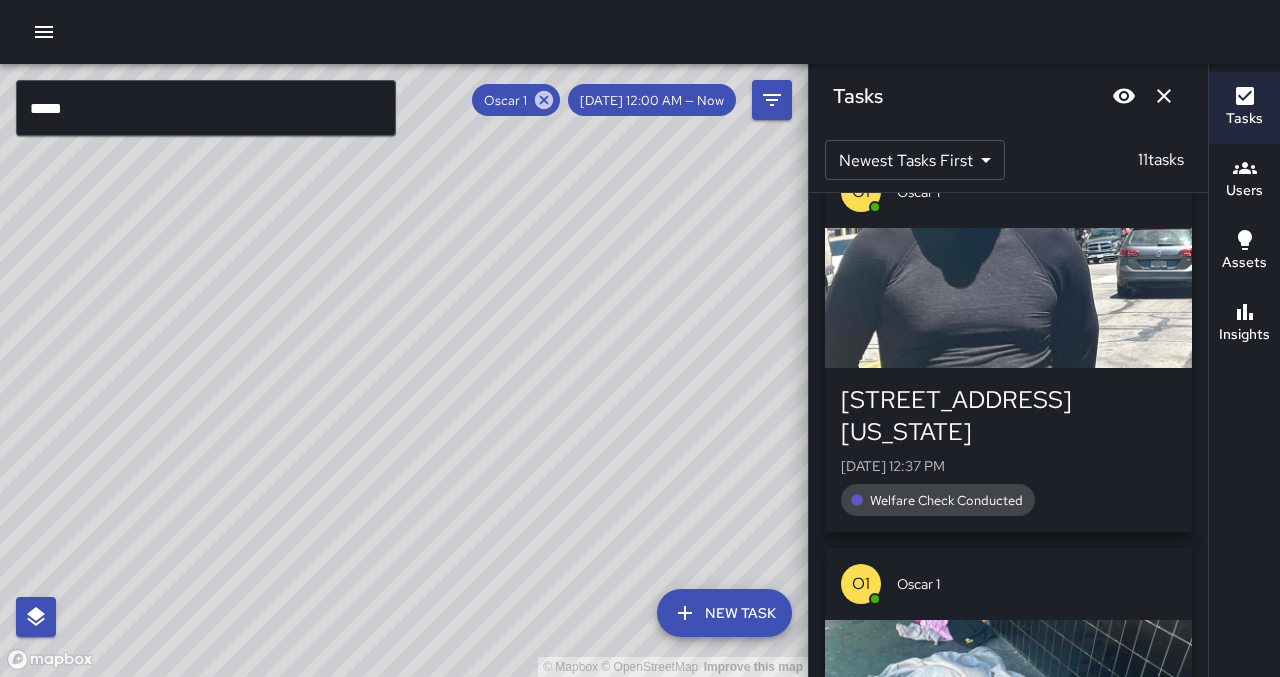 click at bounding box center (1008, 298) 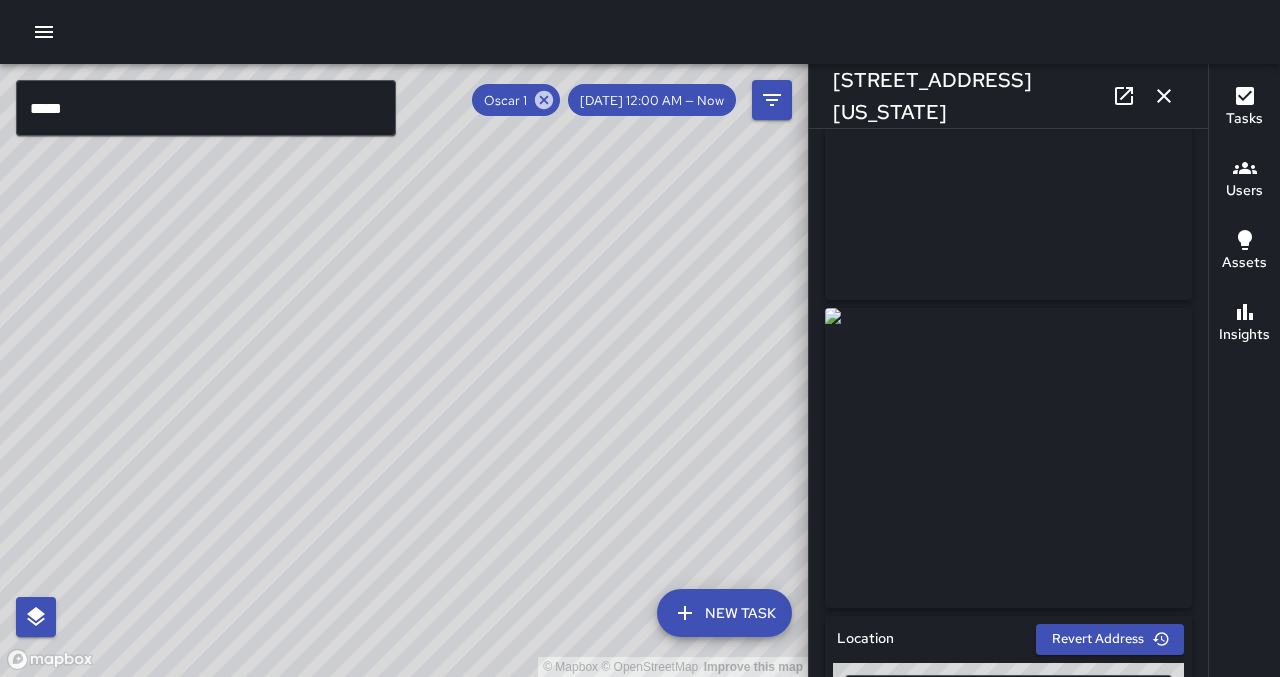 scroll, scrollTop: 249, scrollLeft: 0, axis: vertical 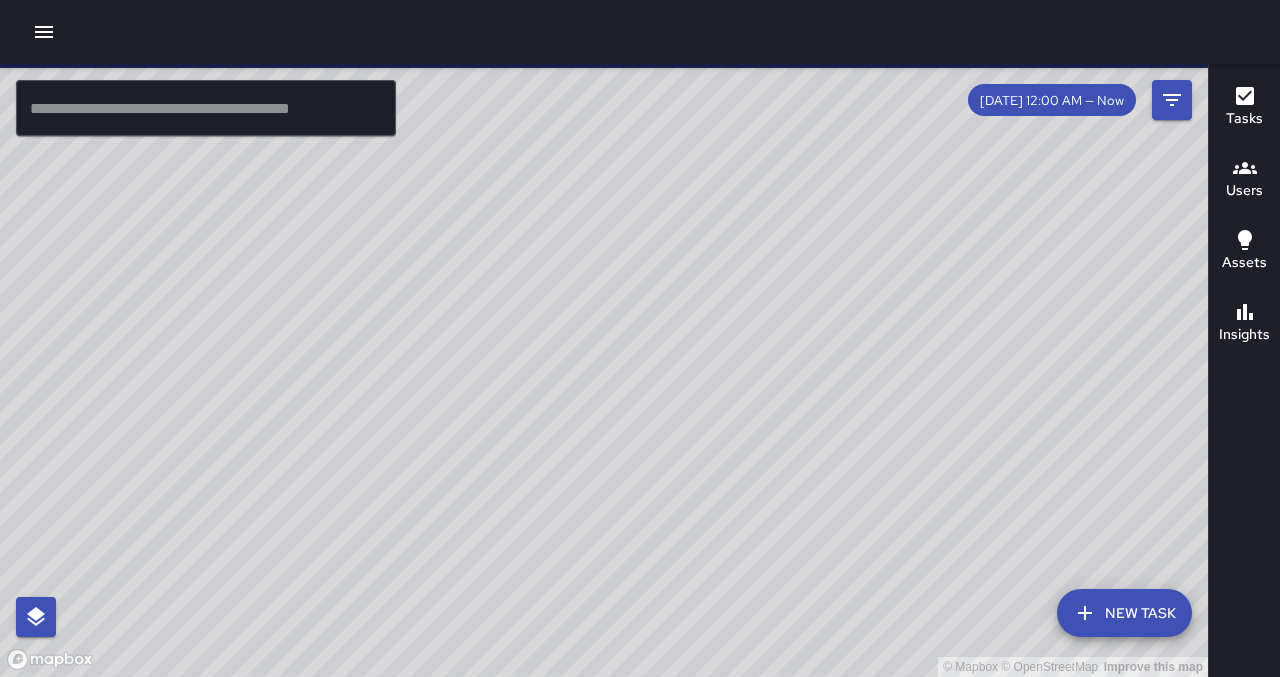 click 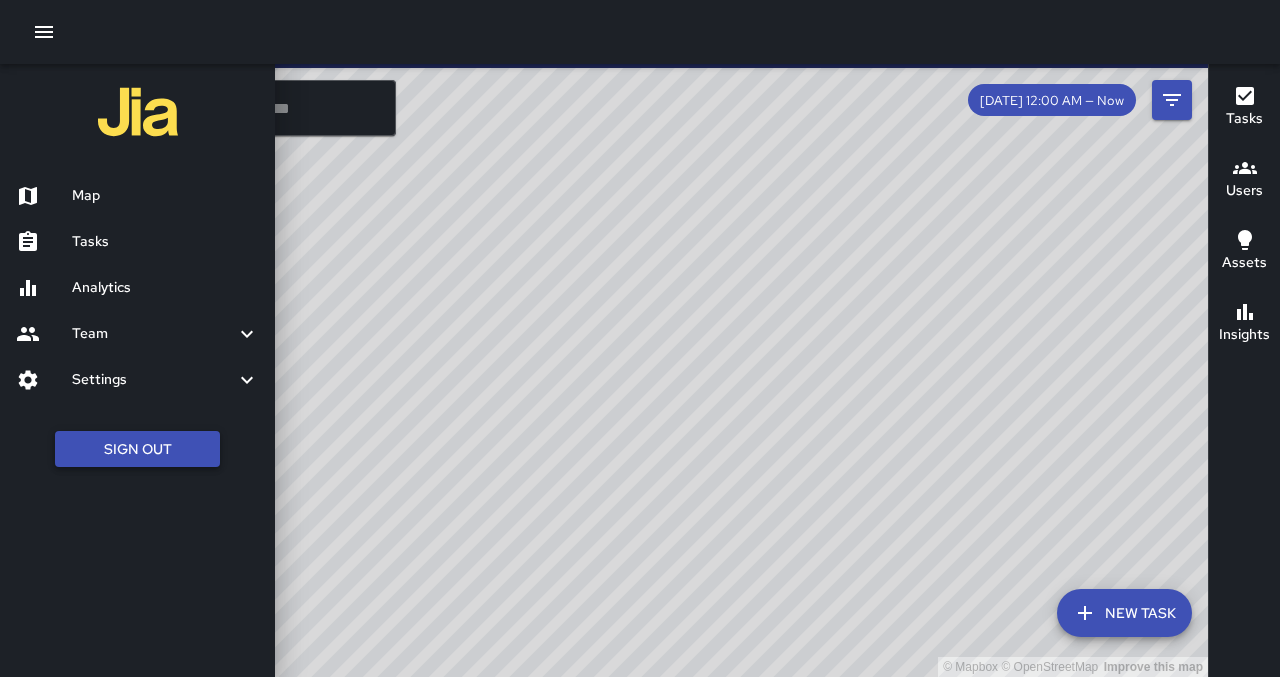 click on "Sign Out" at bounding box center (137, 449) 